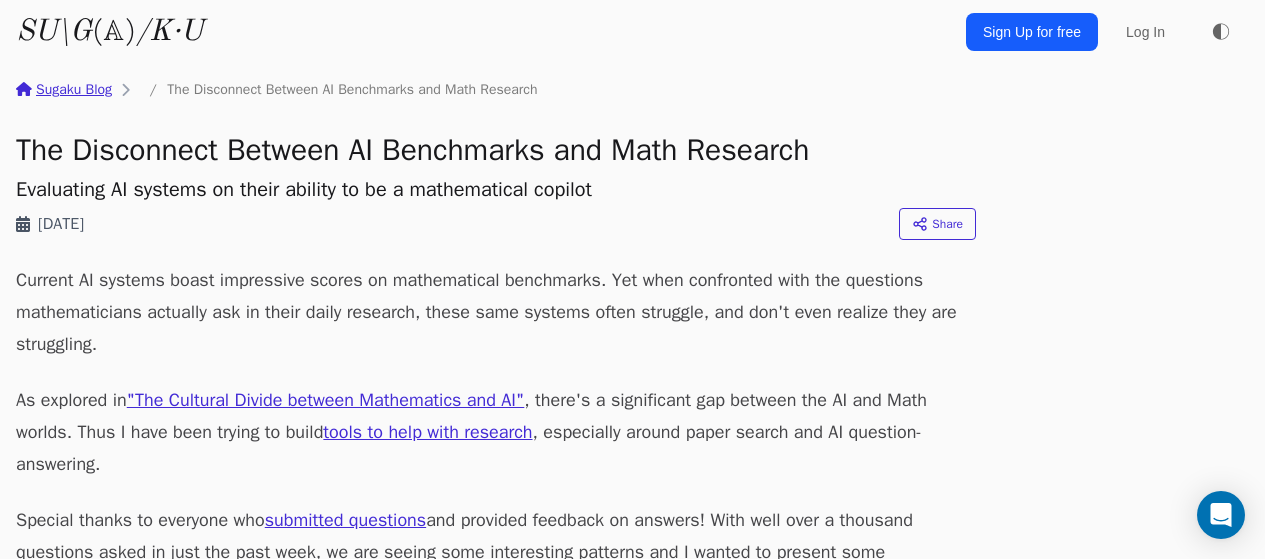 scroll, scrollTop: 0, scrollLeft: 0, axis: both 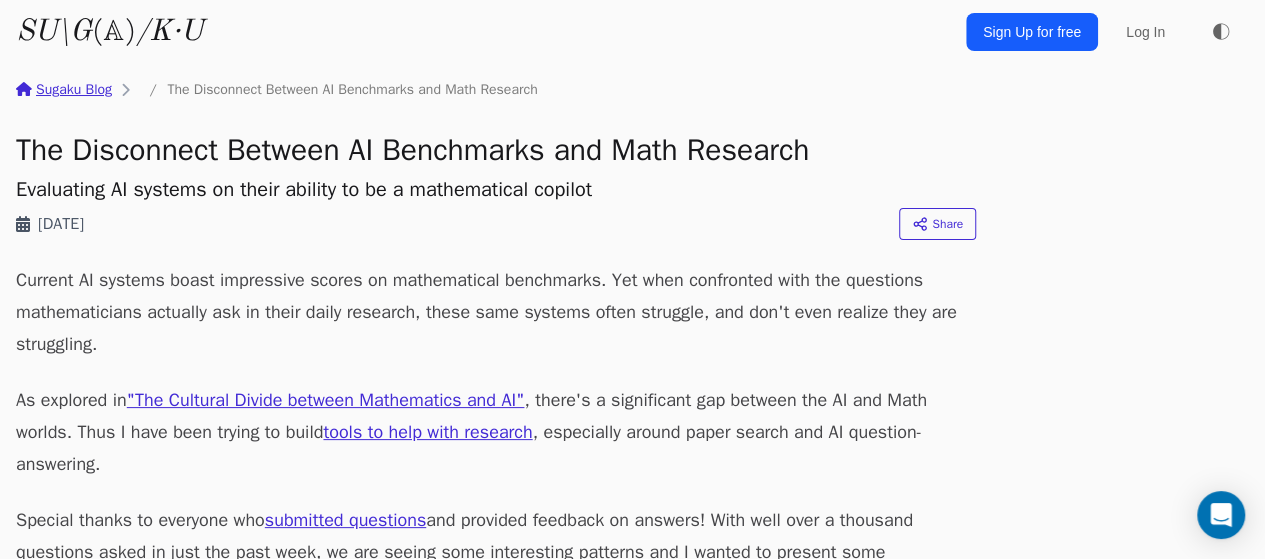click on "SU\G (𝔸) /K·U" at bounding box center (109, 32) 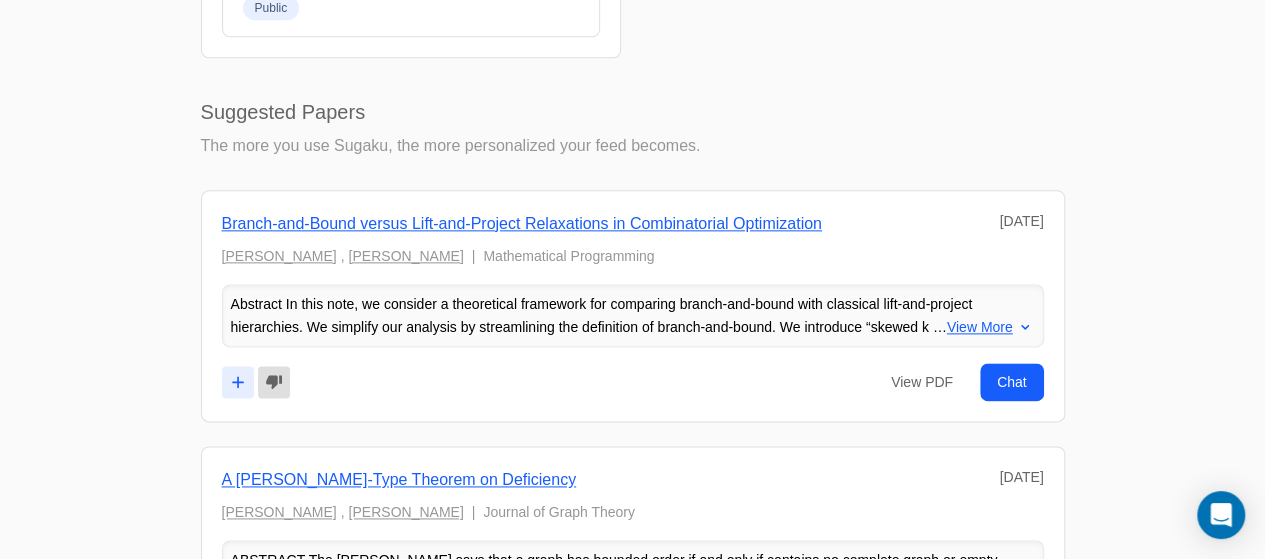 scroll, scrollTop: 1203, scrollLeft: 0, axis: vertical 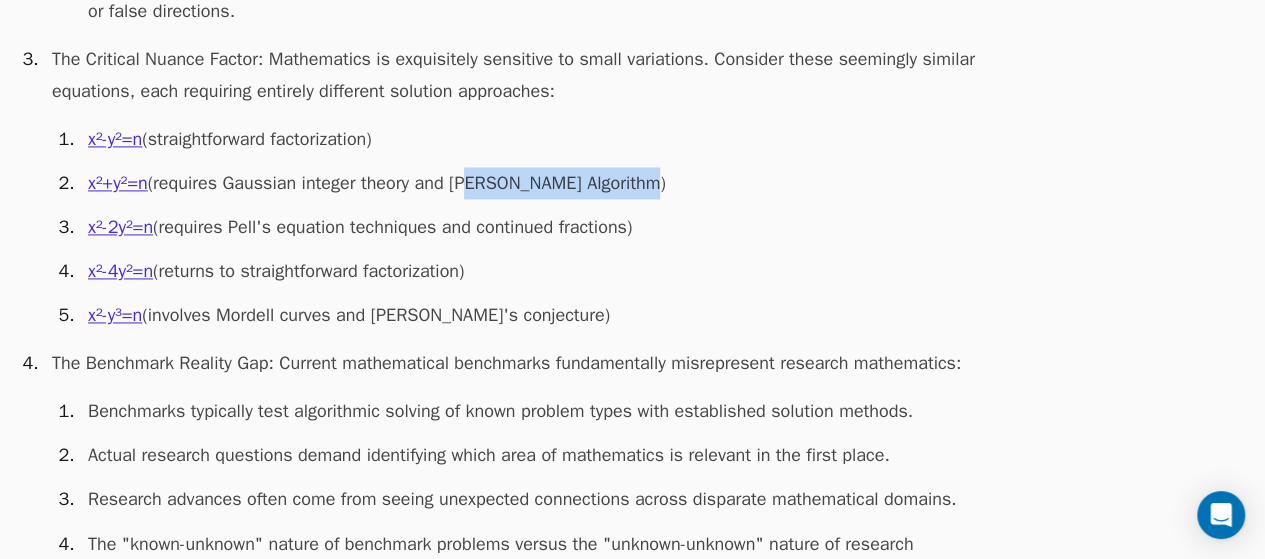 drag, startPoint x: 648, startPoint y: 179, endPoint x: 469, endPoint y: 182, distance: 179.02513 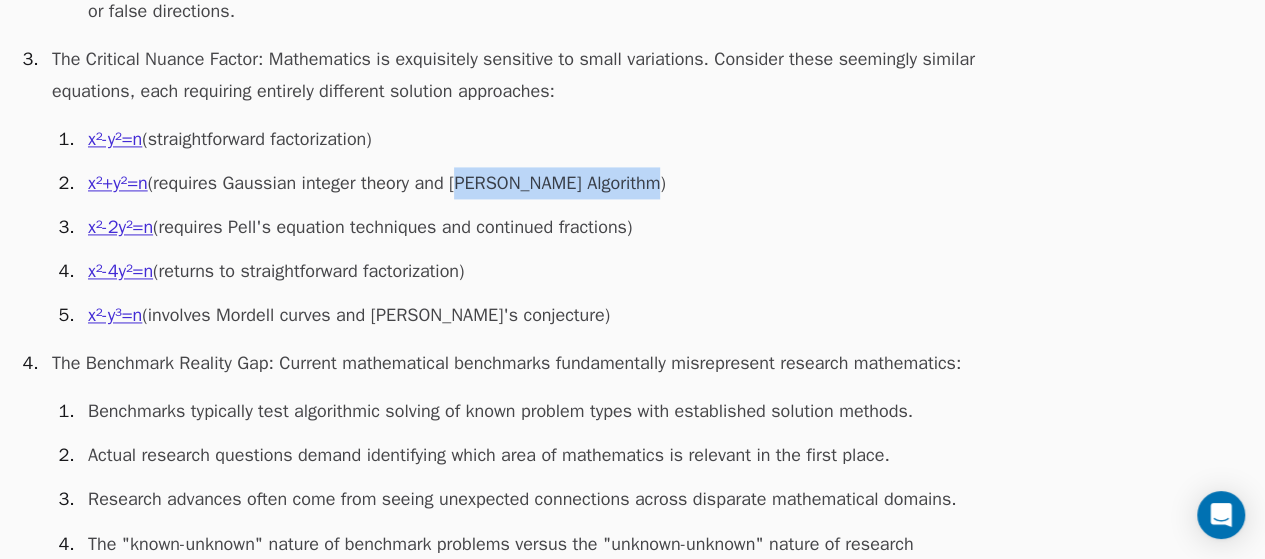drag, startPoint x: 463, startPoint y: 182, endPoint x: 644, endPoint y: 189, distance: 181.13531 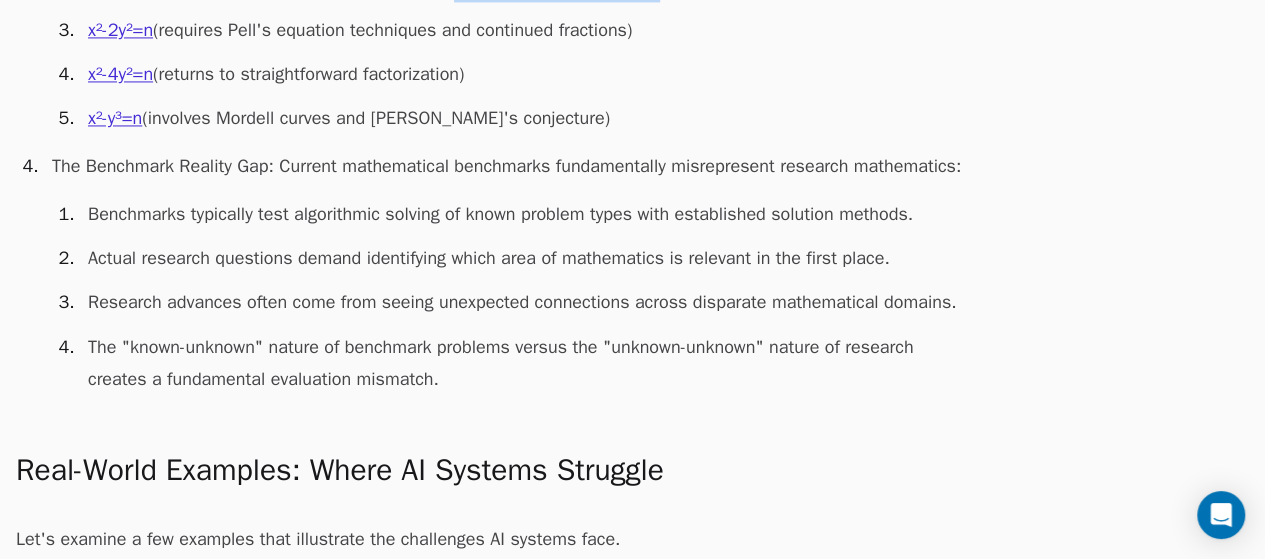 scroll, scrollTop: 1574, scrollLeft: 0, axis: vertical 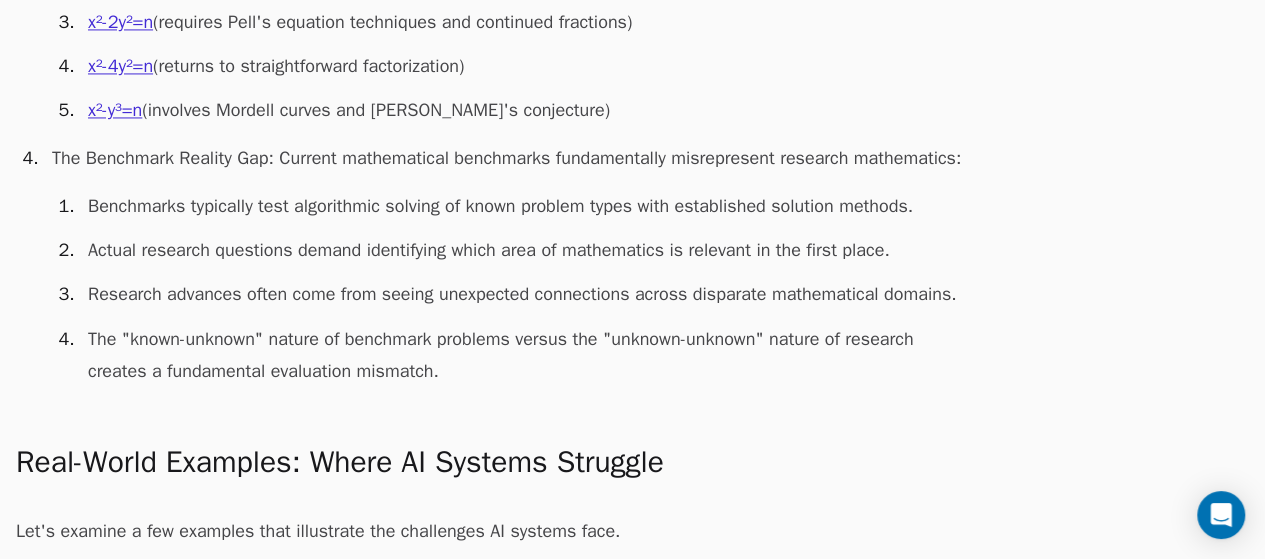 click on "Benchmarks typically test algorithmic solving of known problem types with established solution methods. Actual research questions demand identifying which area of mathematics is relevant in the first place. Research advances often come from seeing unexpected connections across disparate mathematical domains. The "known-unknown" nature of benchmark problems versus the "unknown-unknown" nature of research creates a fundamental evaluation mismatch." at bounding box center [514, 288] 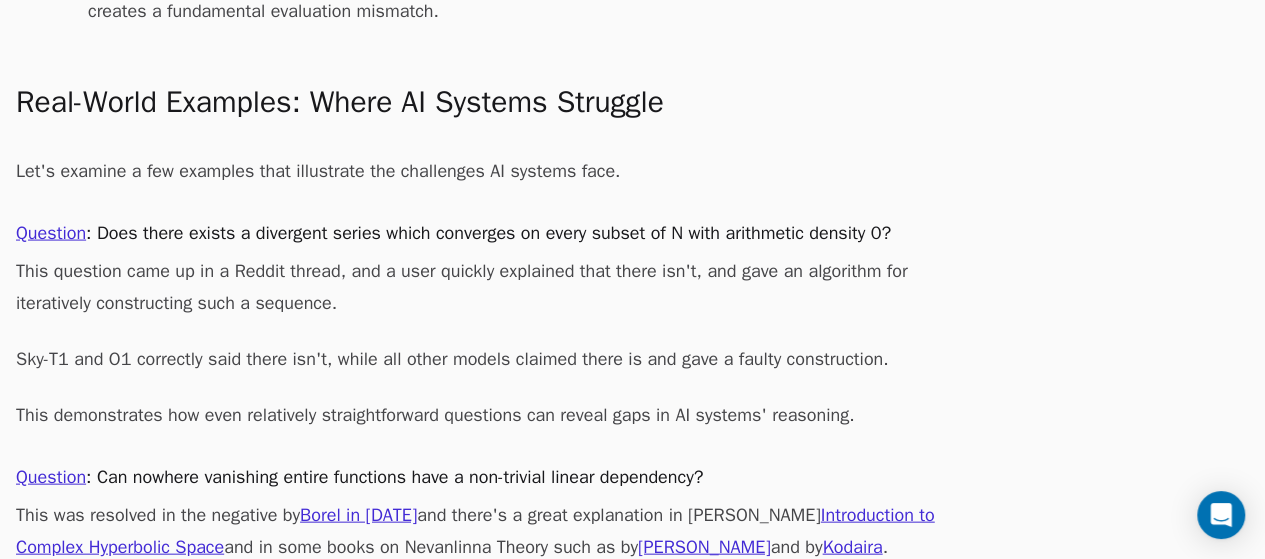 scroll, scrollTop: 1841, scrollLeft: 0, axis: vertical 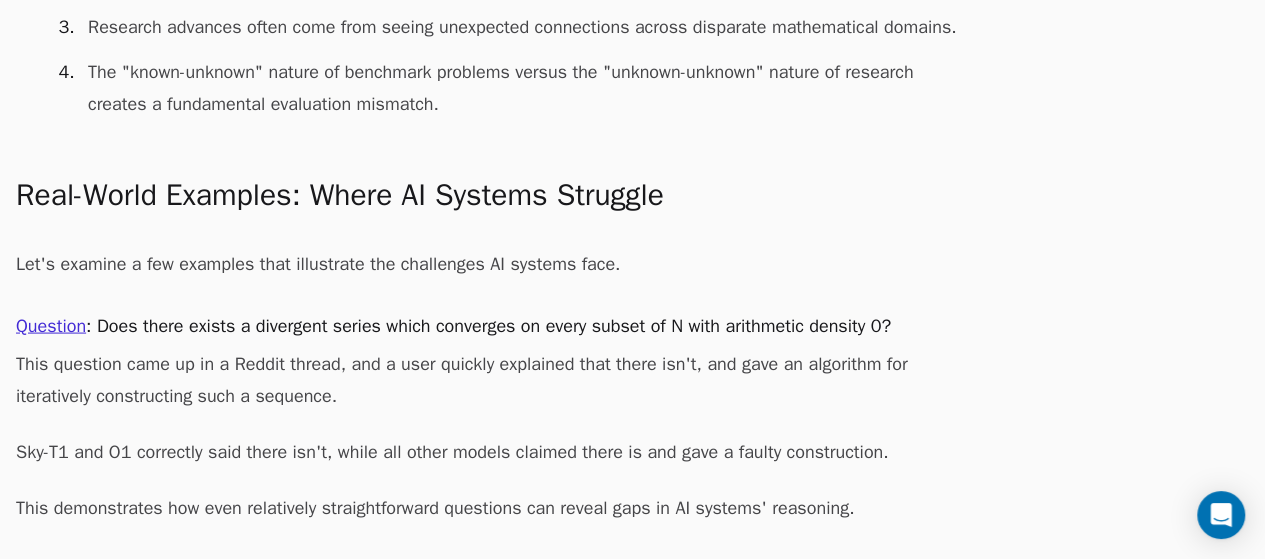 click on "Question" at bounding box center [51, 325] 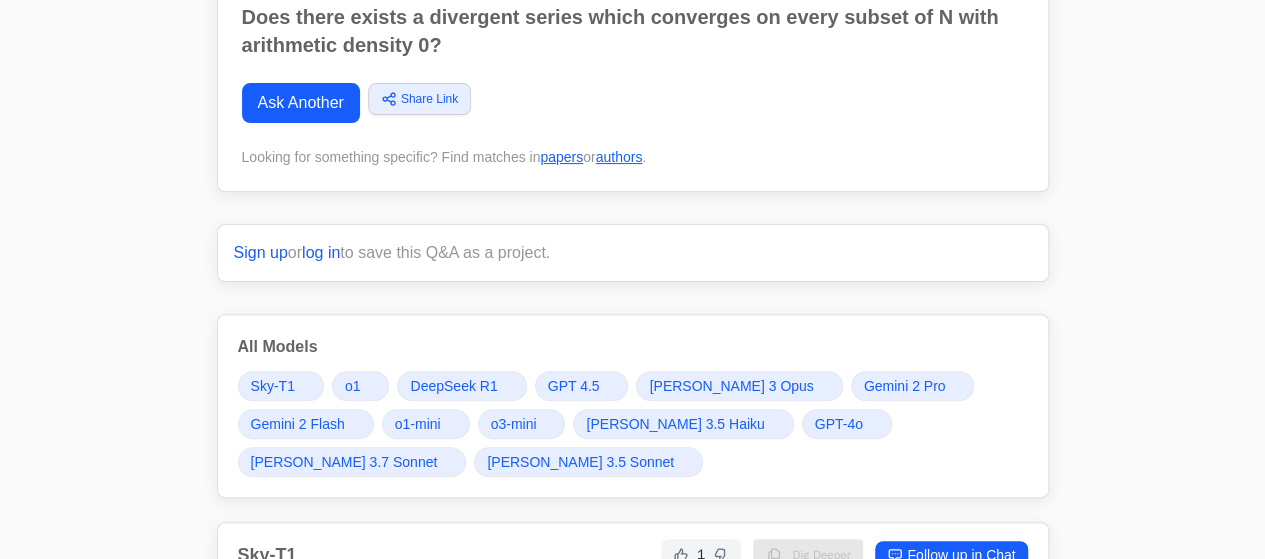 scroll, scrollTop: 170, scrollLeft: 0, axis: vertical 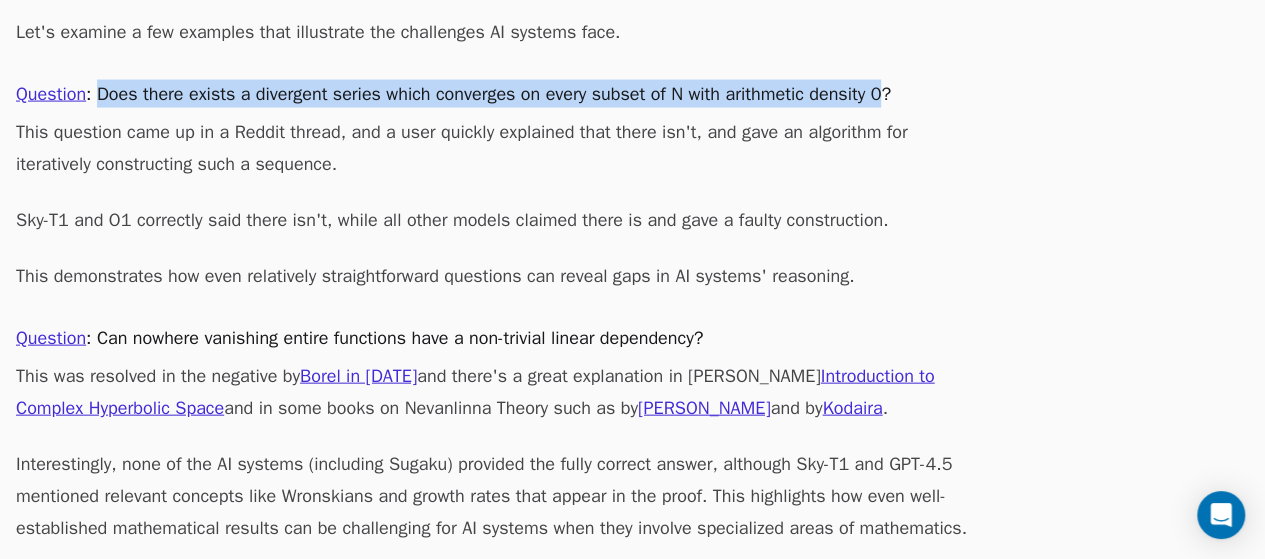 drag, startPoint x: 910, startPoint y: 95, endPoint x: 98, endPoint y: 97, distance: 812.00244 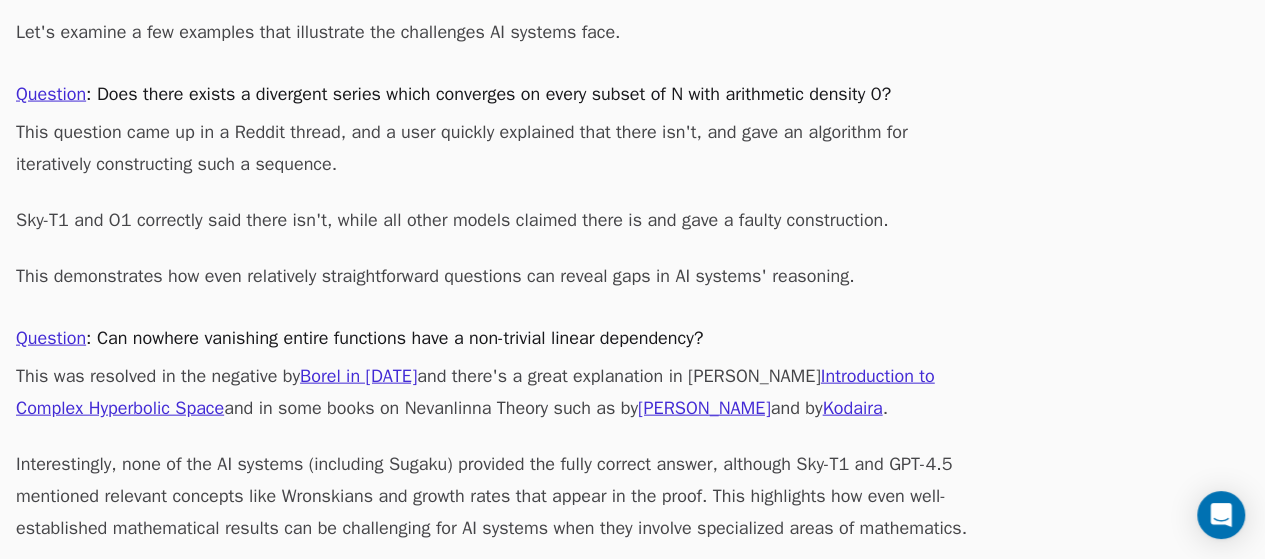 click on "This demonstrates how even relatively straightforward questions can reveal gaps in AI systems' reasoning." at bounding box center [496, 276] 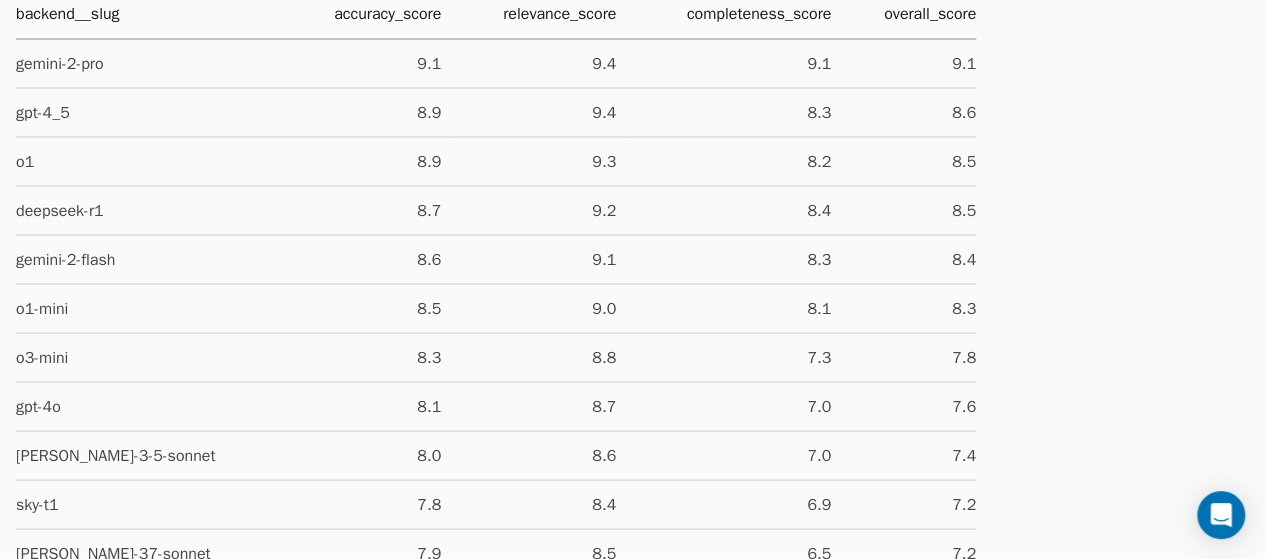 scroll, scrollTop: 5606, scrollLeft: 0, axis: vertical 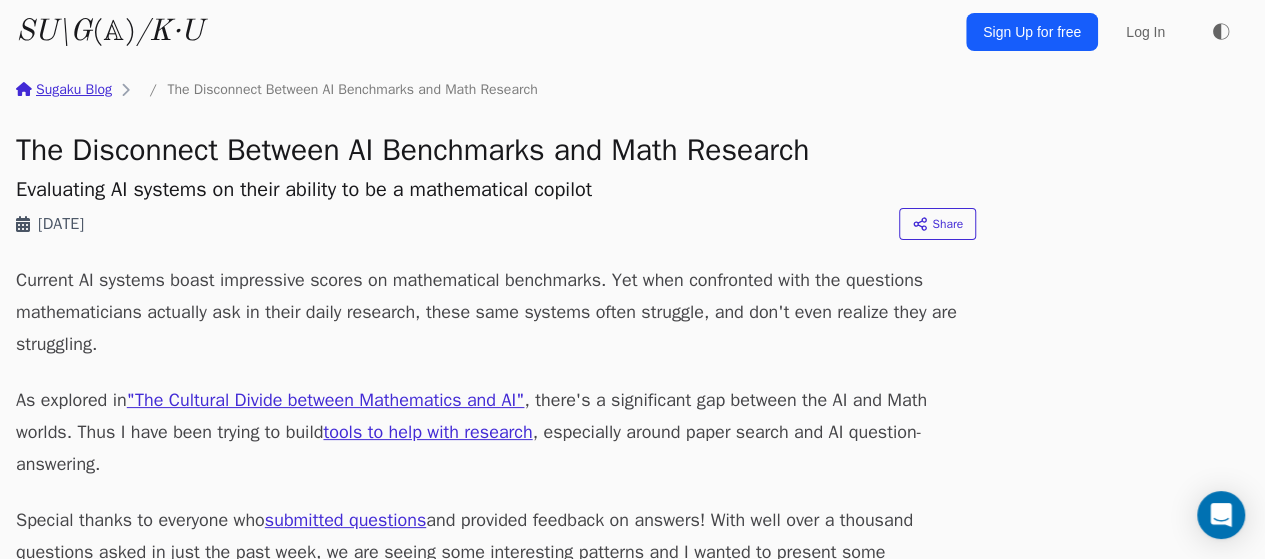 click on "/K·U" at bounding box center [169, 32] 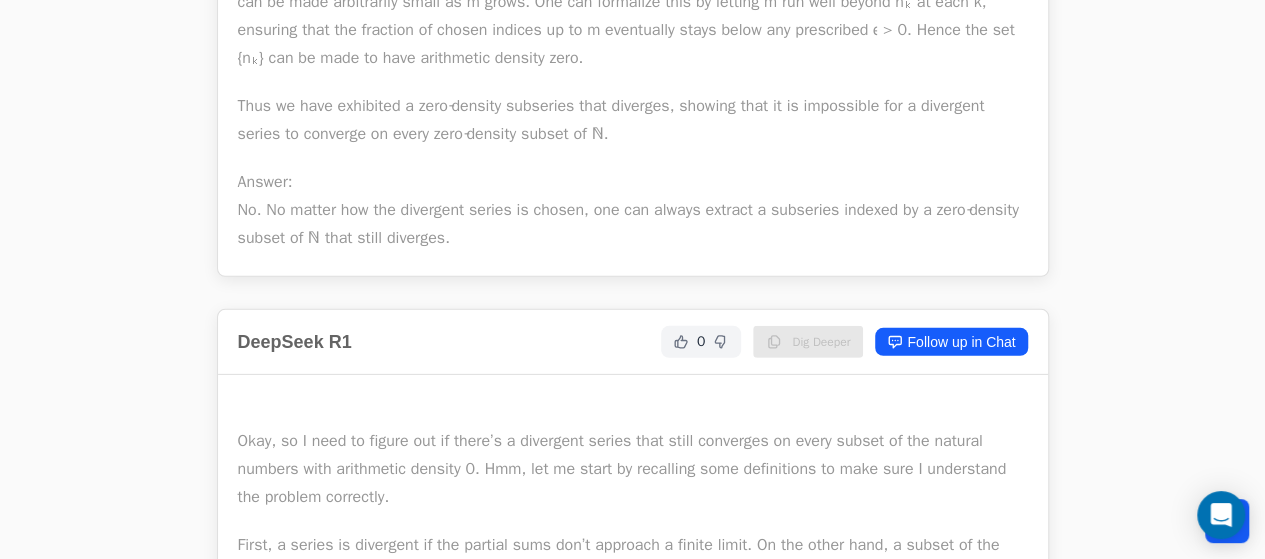 scroll, scrollTop: 2950, scrollLeft: 0, axis: vertical 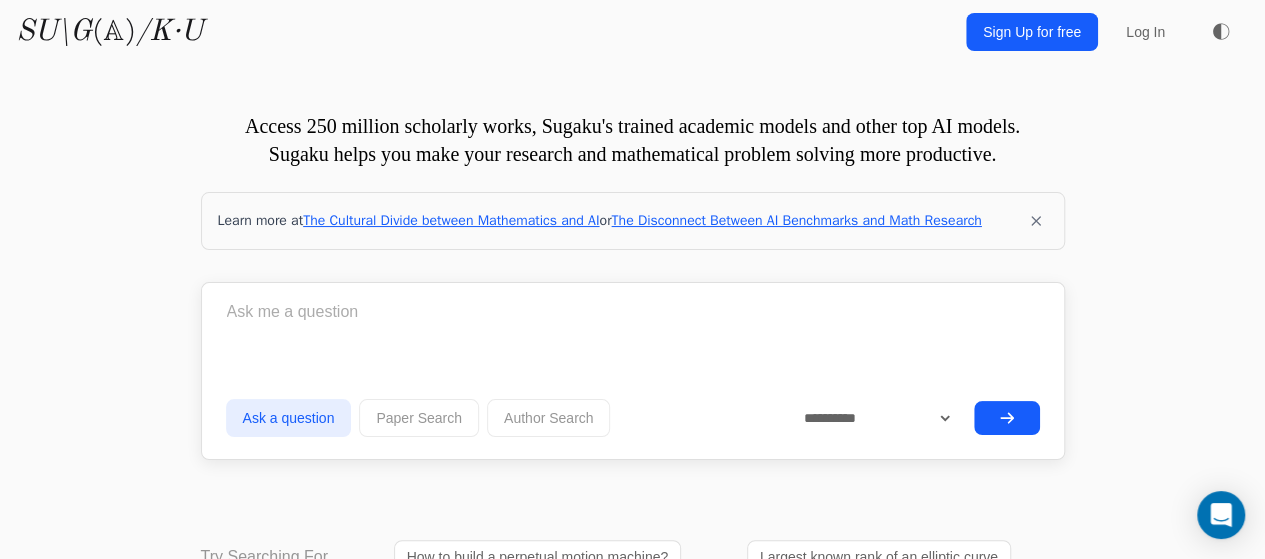 click on "The Cultural Divide between Mathematics and AI" at bounding box center [451, 220] 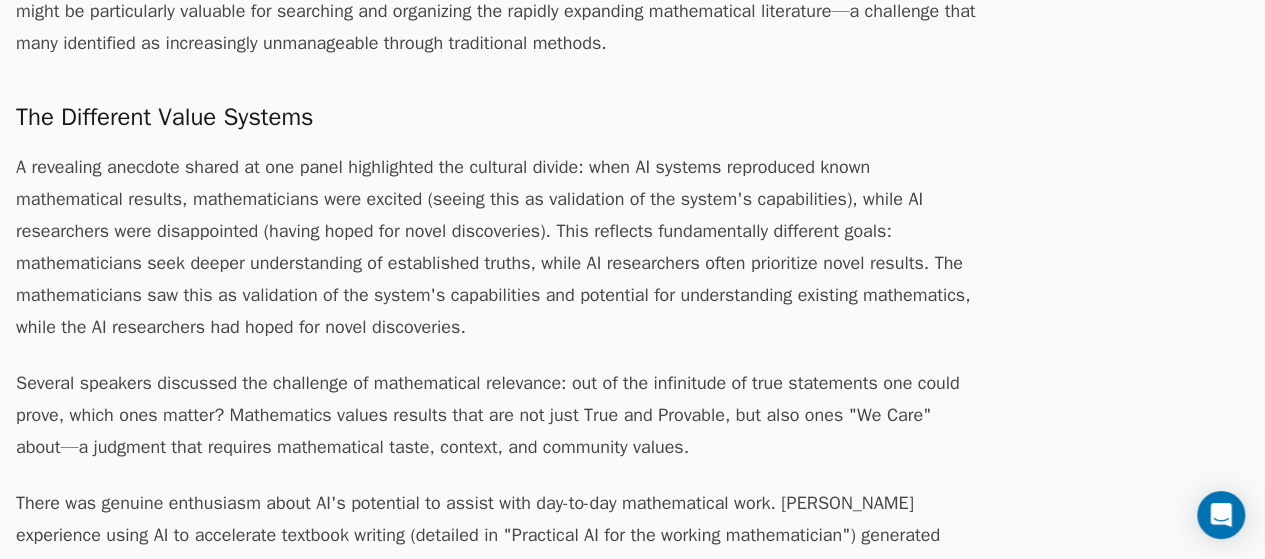 scroll, scrollTop: 6304, scrollLeft: 0, axis: vertical 